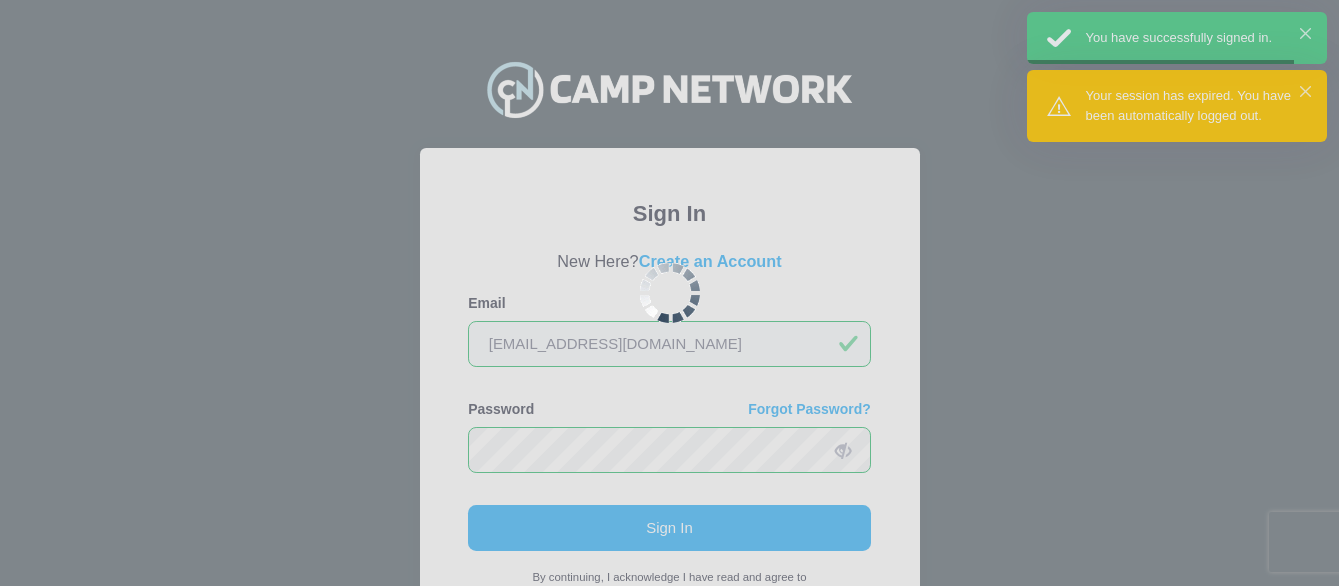 scroll, scrollTop: 0, scrollLeft: 0, axis: both 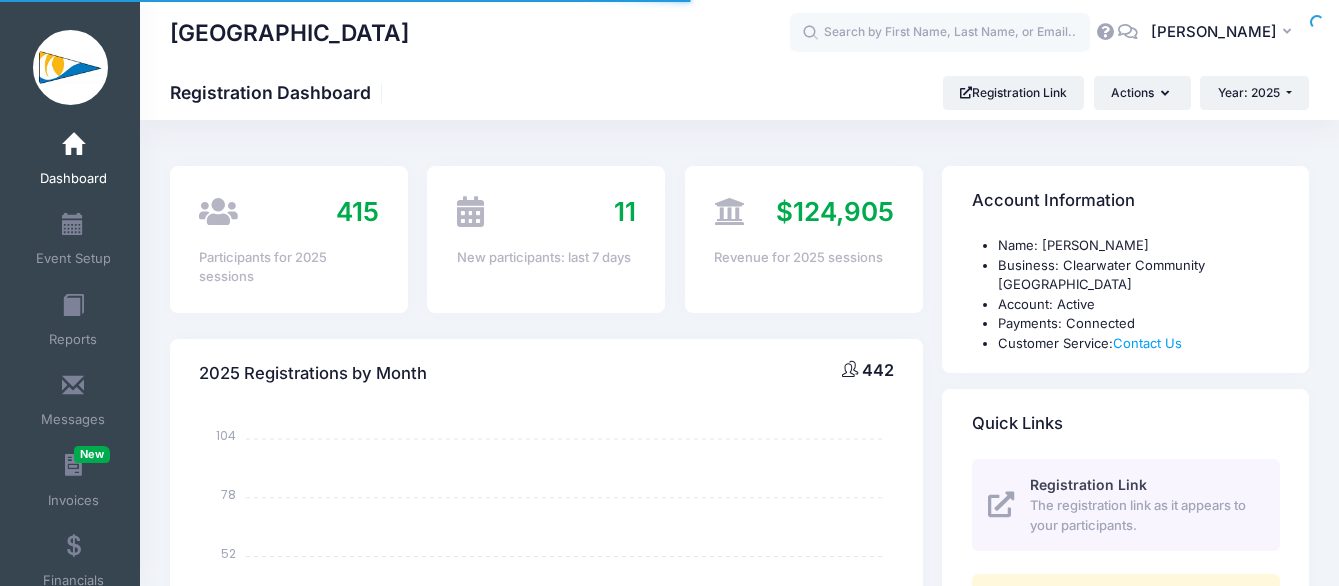 click on "Event Setup" at bounding box center (73, 242) 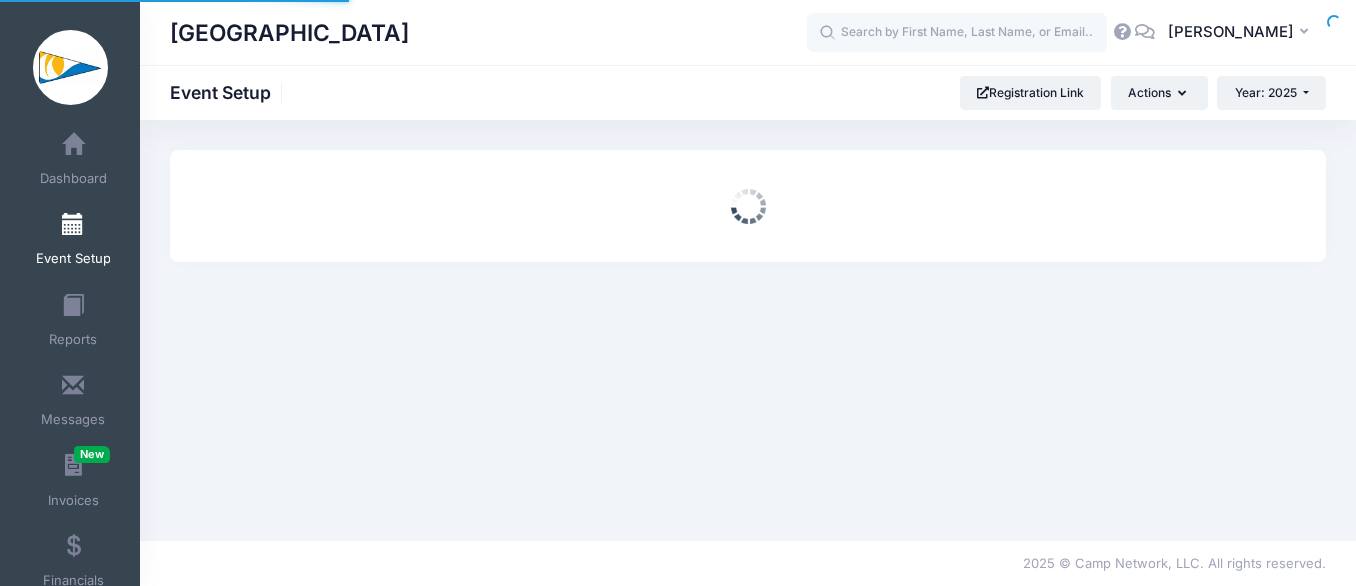 scroll, scrollTop: 0, scrollLeft: 0, axis: both 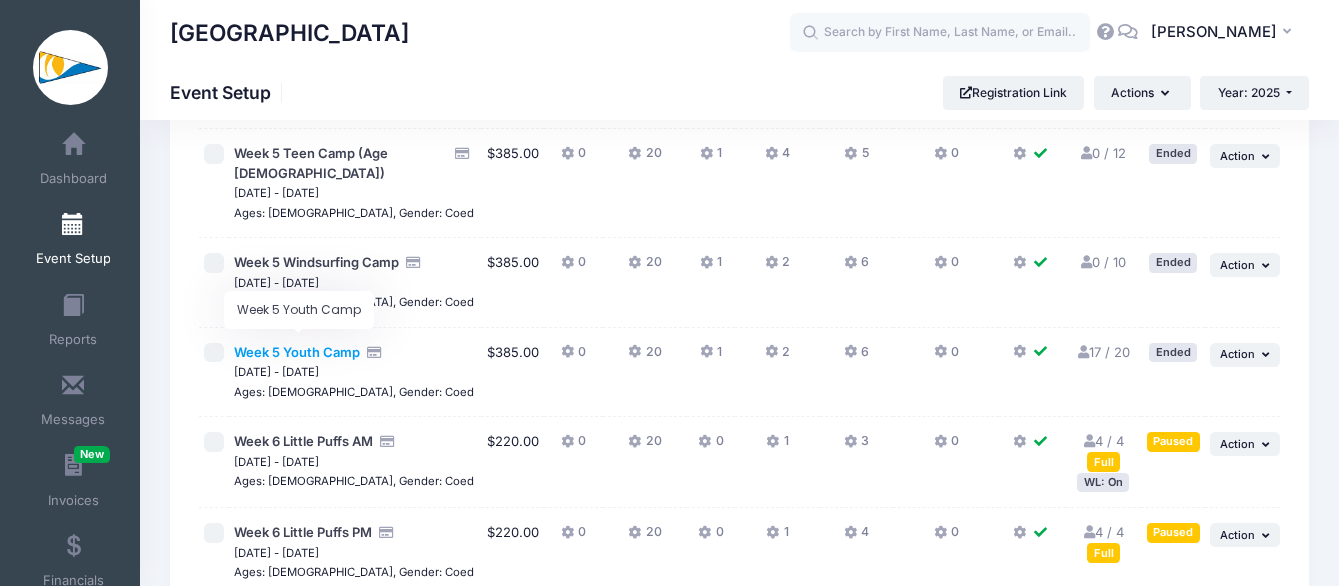 click on "Week 5 Youth Camp" at bounding box center [297, 352] 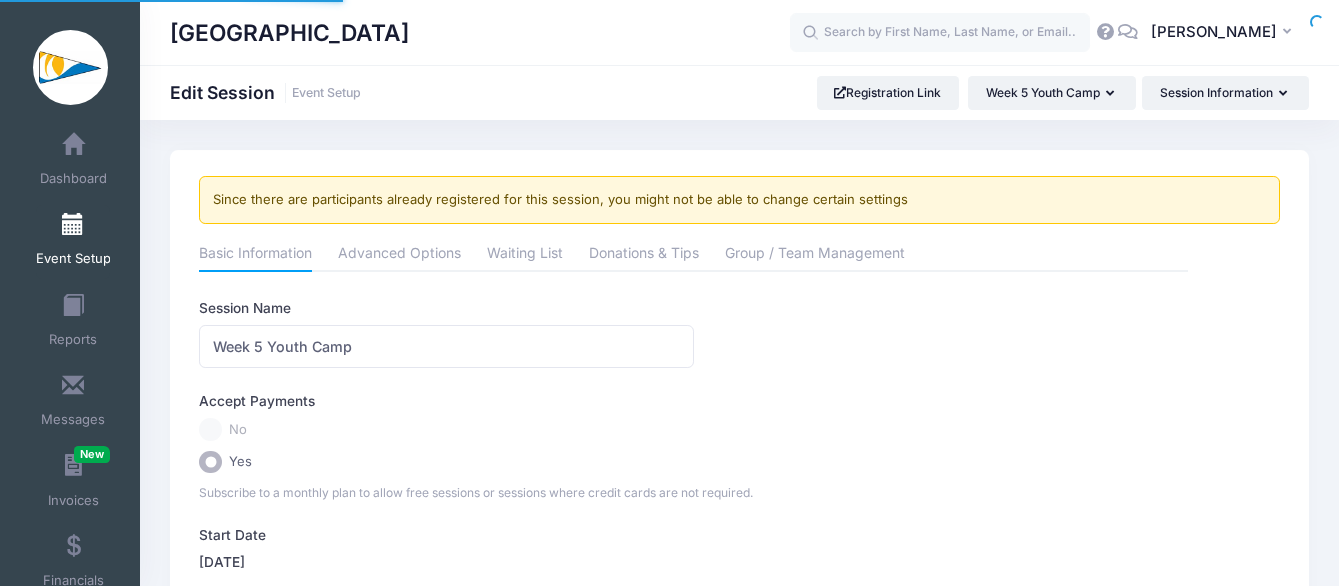 scroll, scrollTop: 0, scrollLeft: 0, axis: both 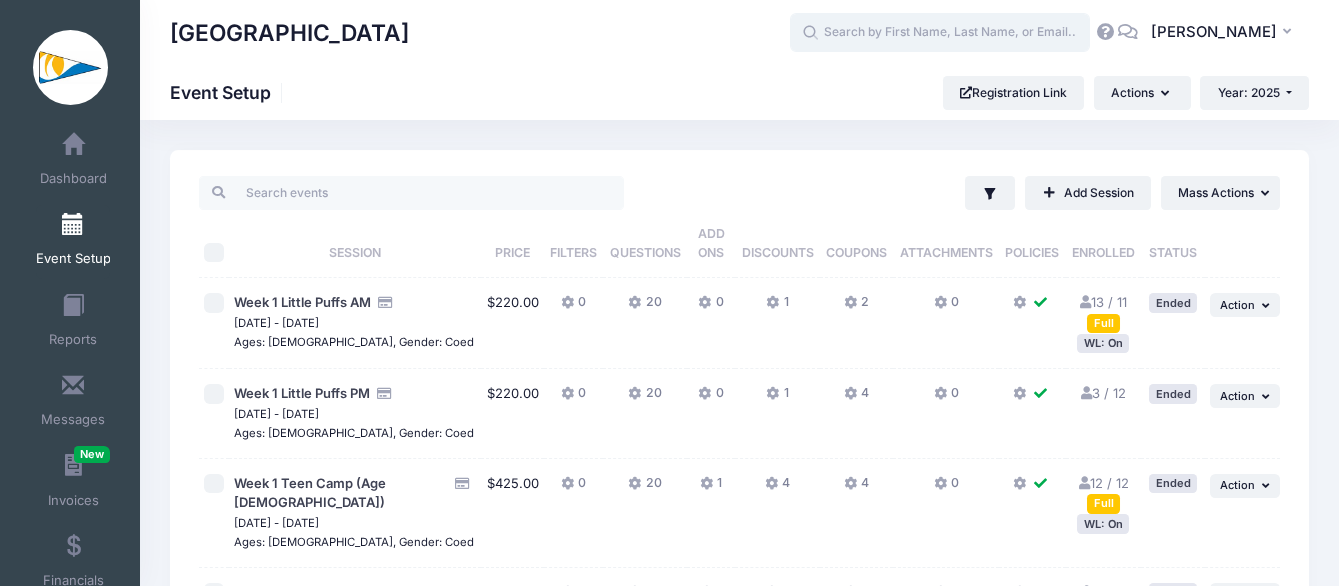click at bounding box center (940, 33) 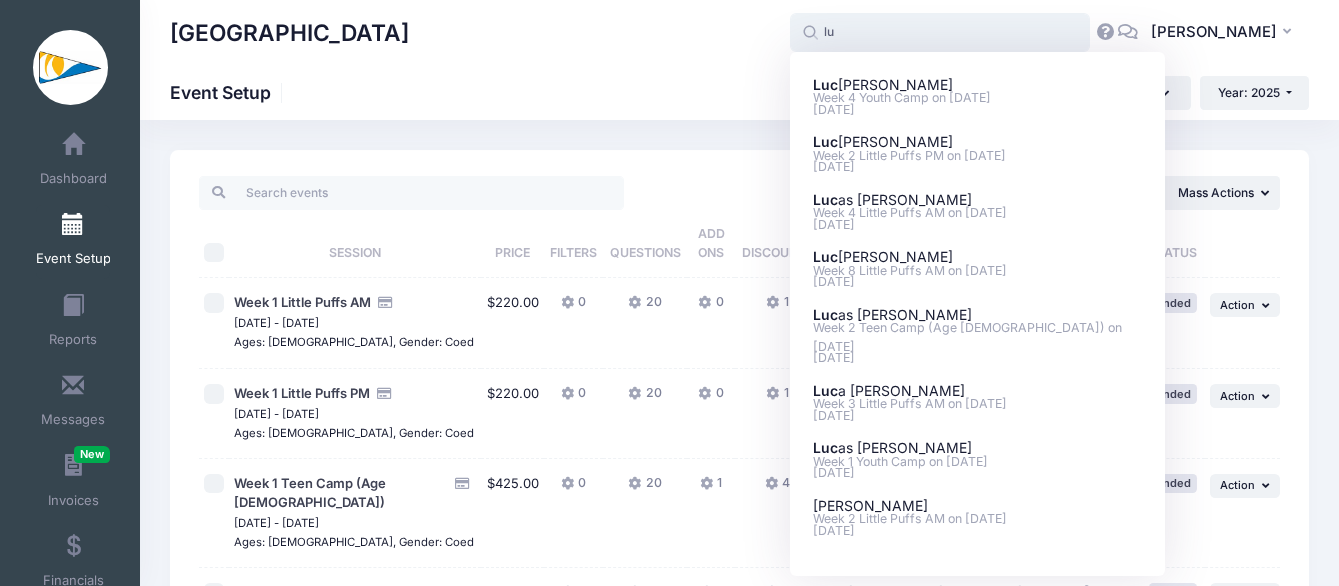 type on "l" 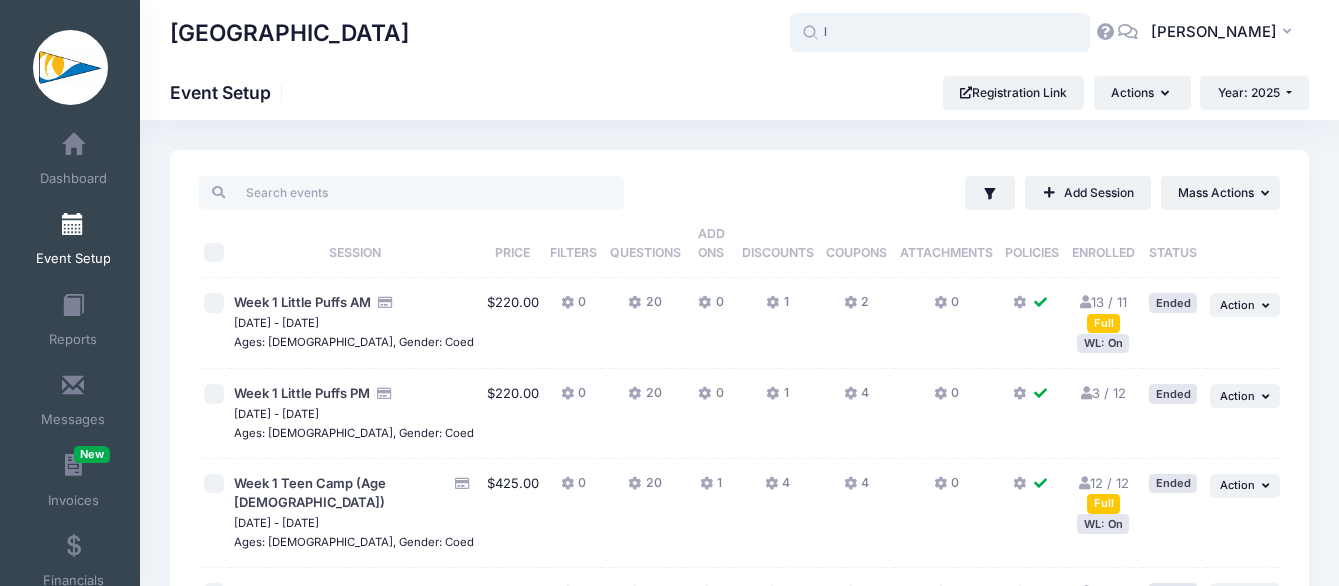 type 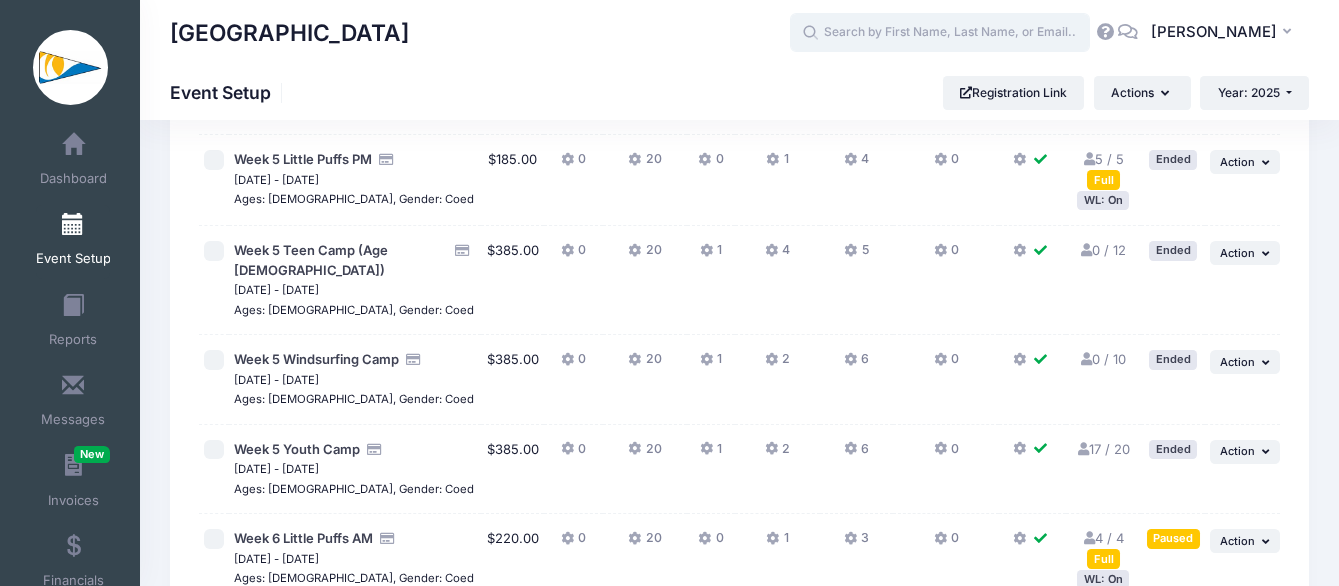 scroll, scrollTop: 2143, scrollLeft: 0, axis: vertical 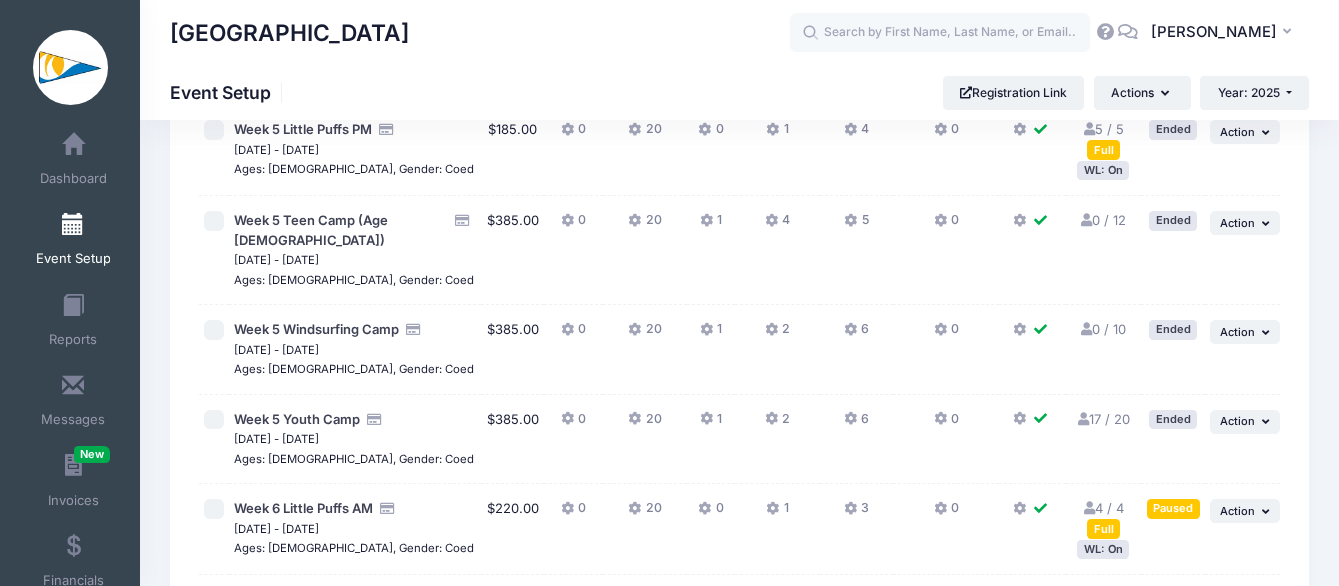 click at bounding box center [1082, 419] 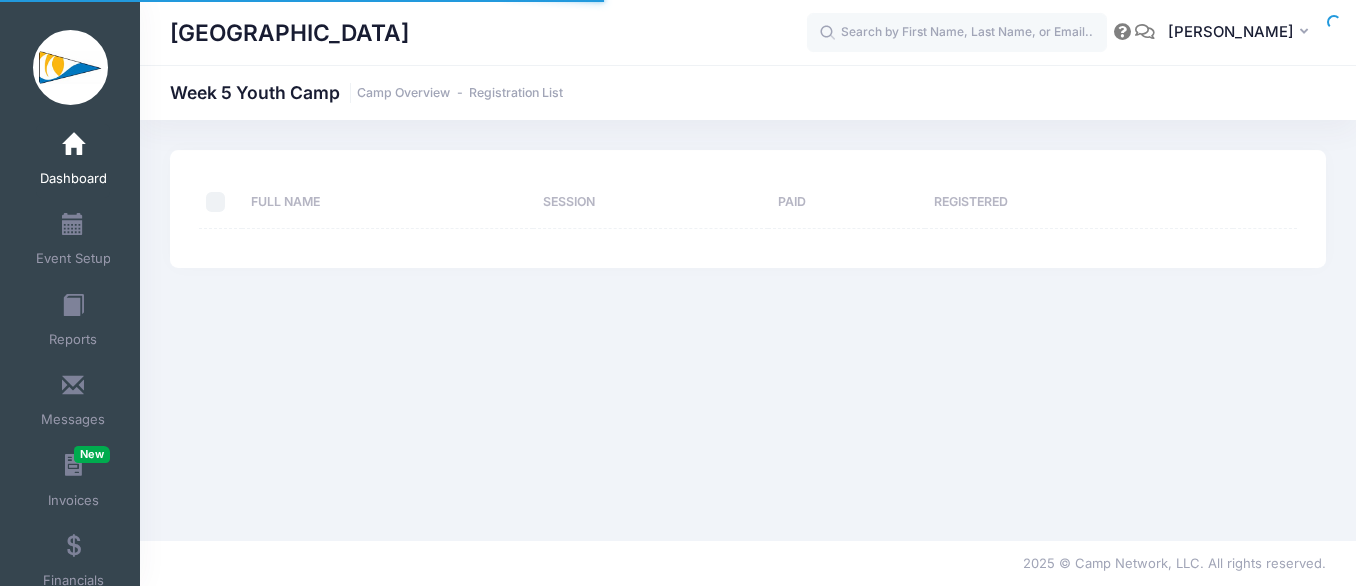 scroll, scrollTop: 0, scrollLeft: 0, axis: both 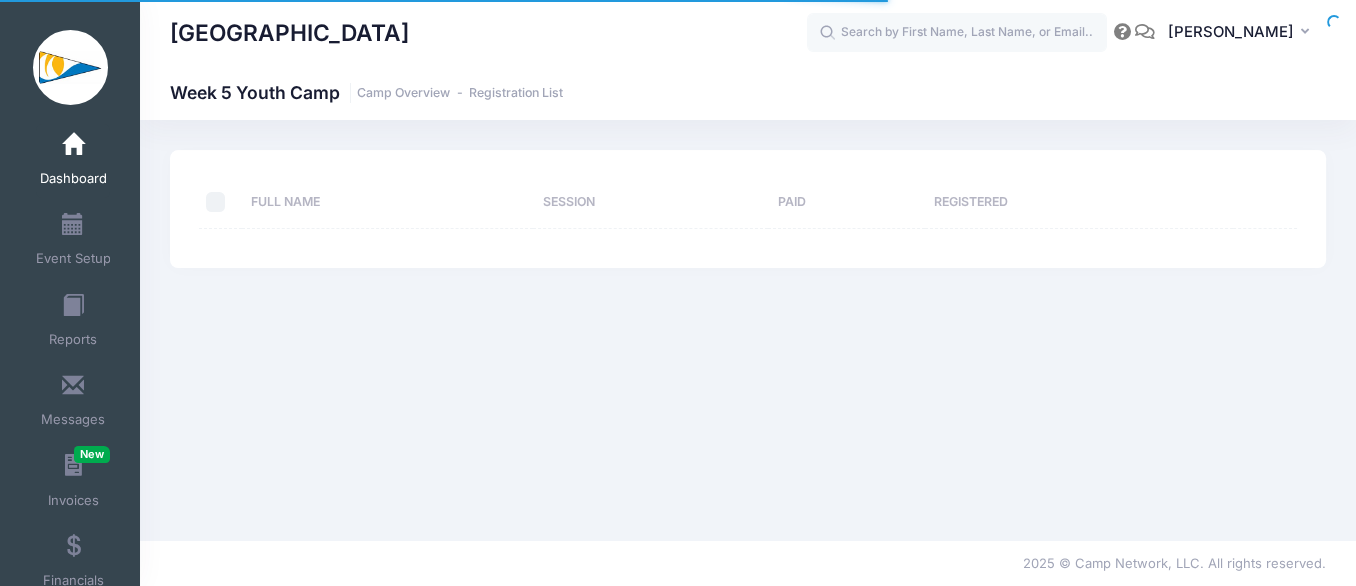 select on "10" 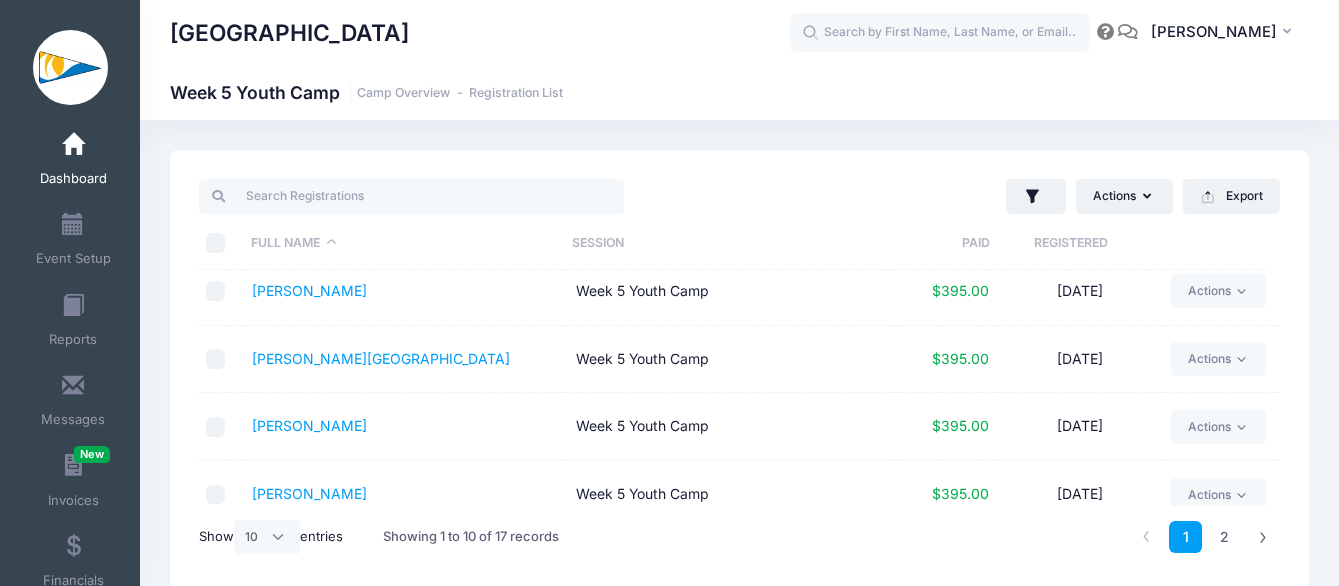 scroll, scrollTop: 438, scrollLeft: 0, axis: vertical 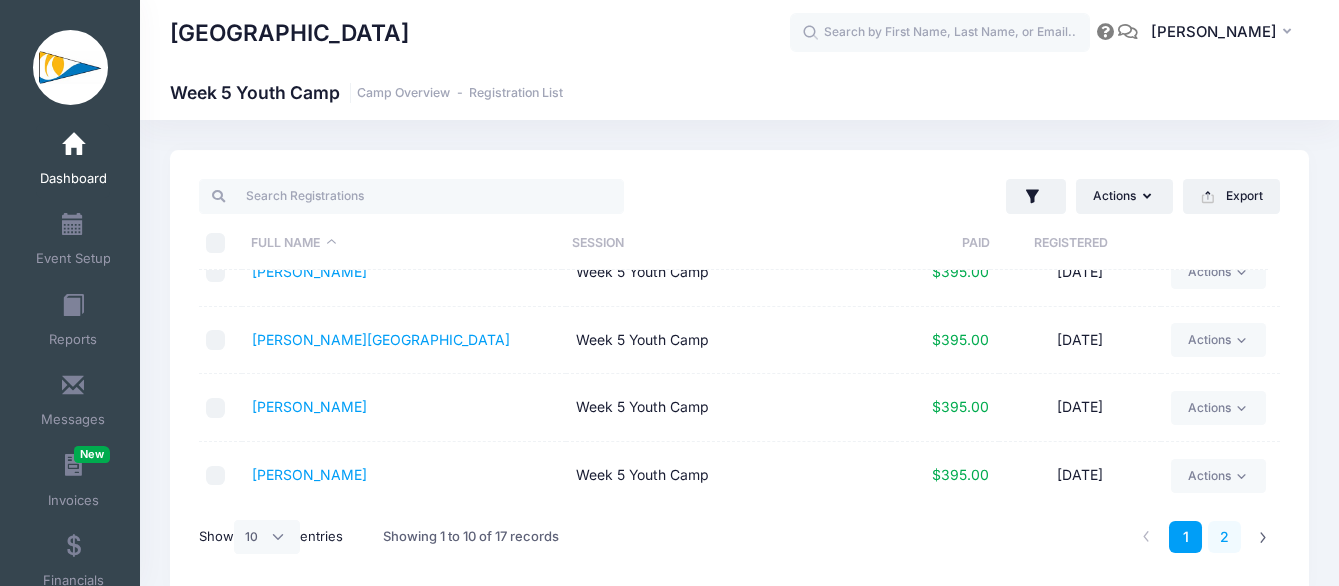 click on "2" at bounding box center (1224, 537) 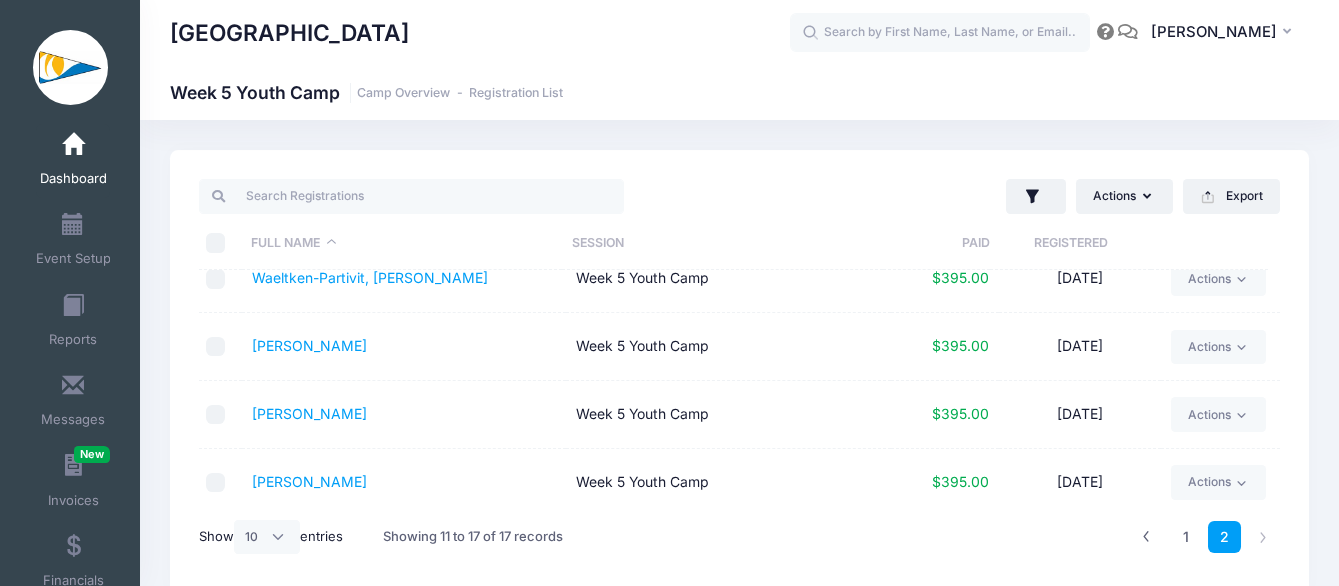 scroll, scrollTop: 235, scrollLeft: 0, axis: vertical 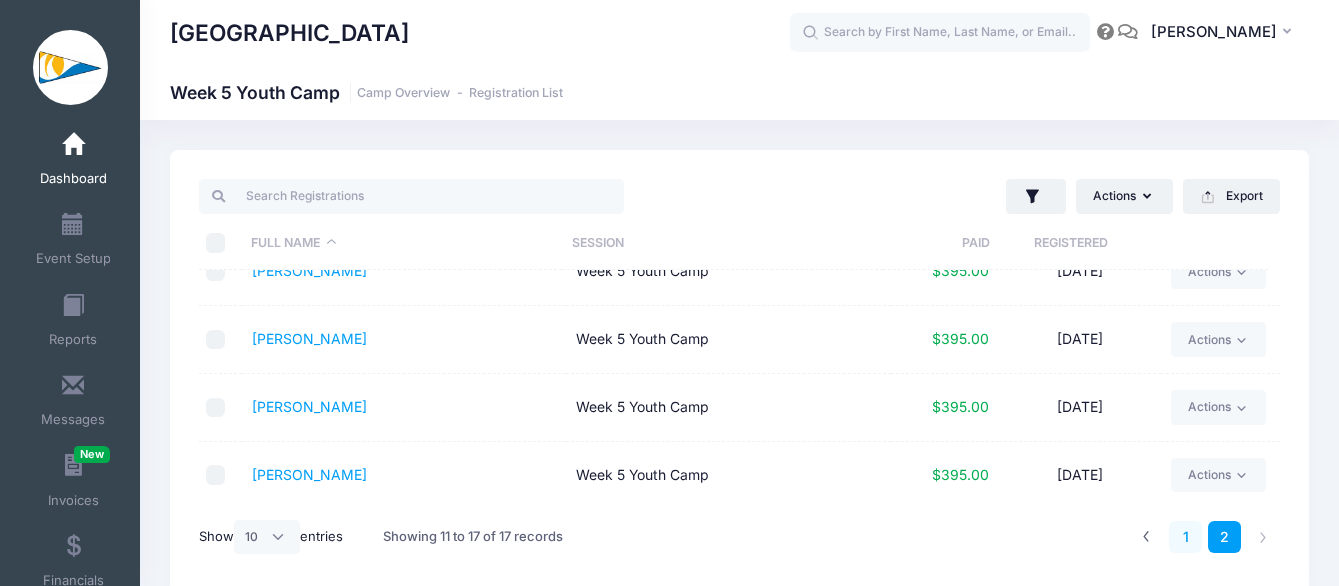 click on "1" at bounding box center [1185, 537] 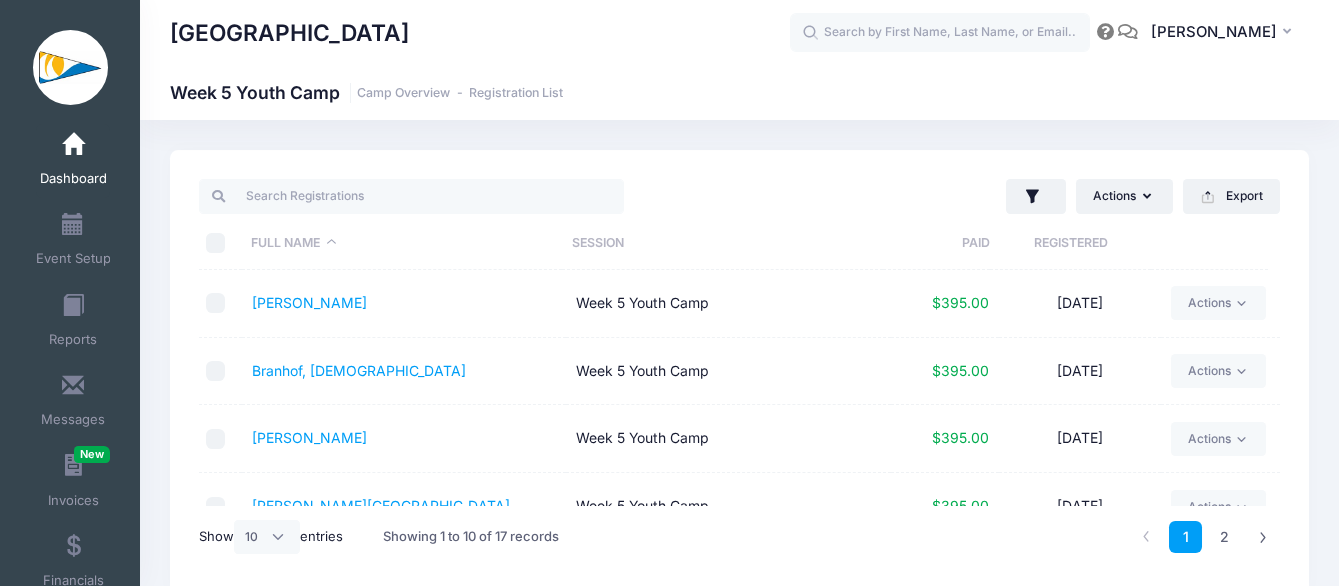 scroll, scrollTop: 438, scrollLeft: 0, axis: vertical 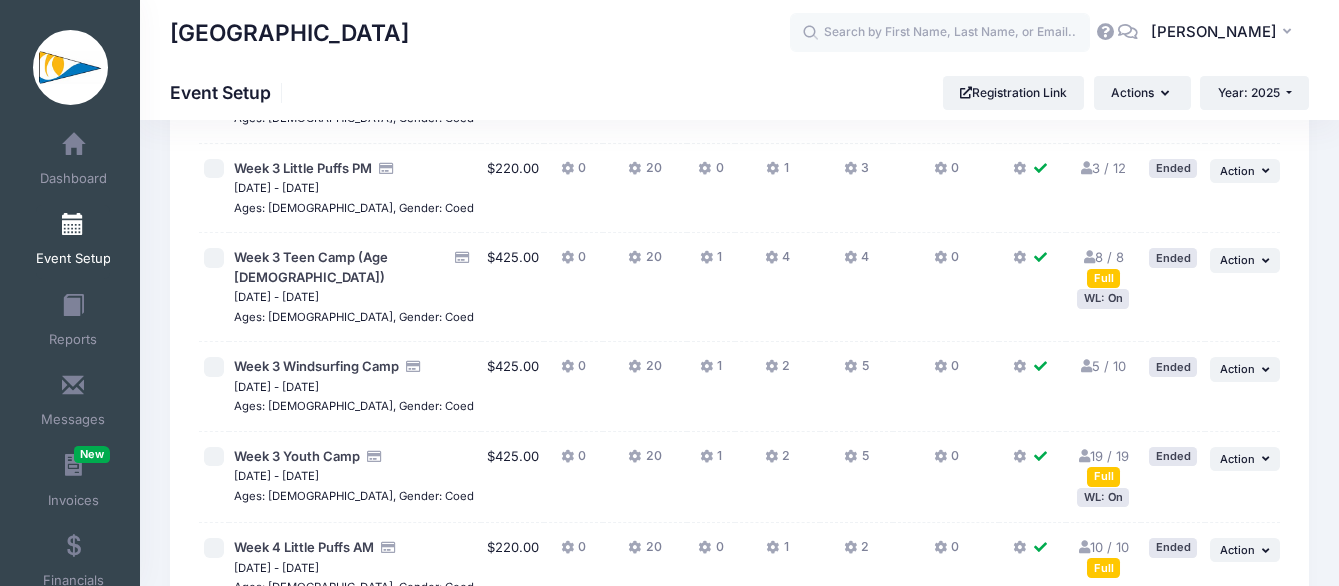 click on "20" at bounding box center [645, 287] 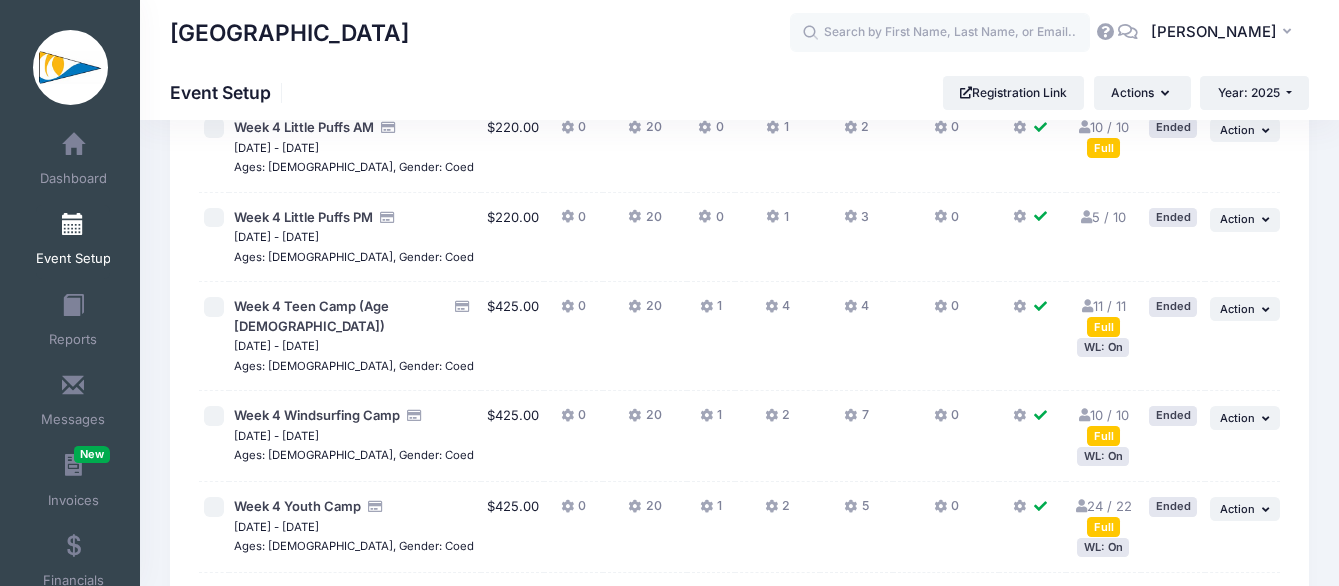 scroll, scrollTop: 1621, scrollLeft: 0, axis: vertical 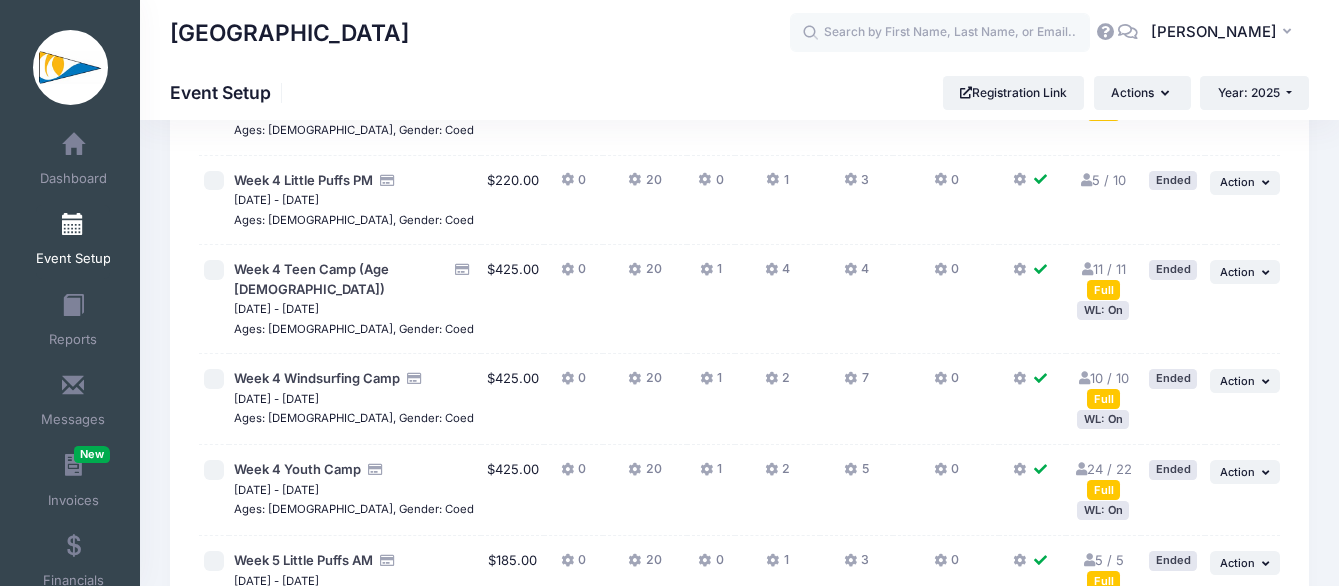 click at bounding box center (1080, 469) 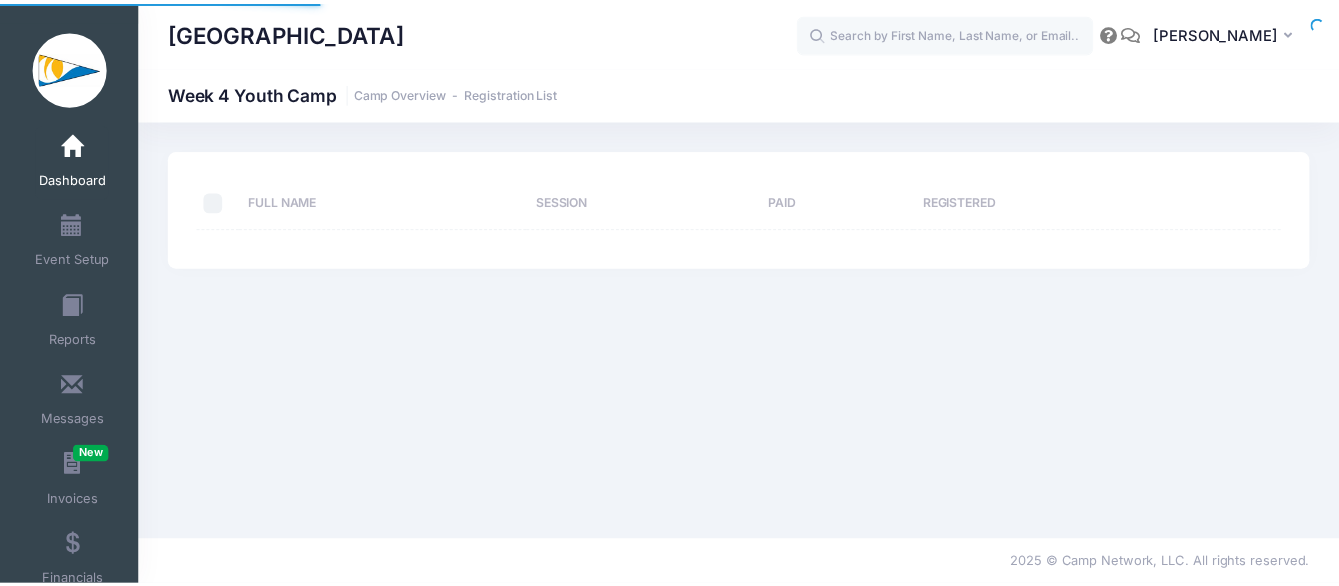 scroll, scrollTop: 0, scrollLeft: 0, axis: both 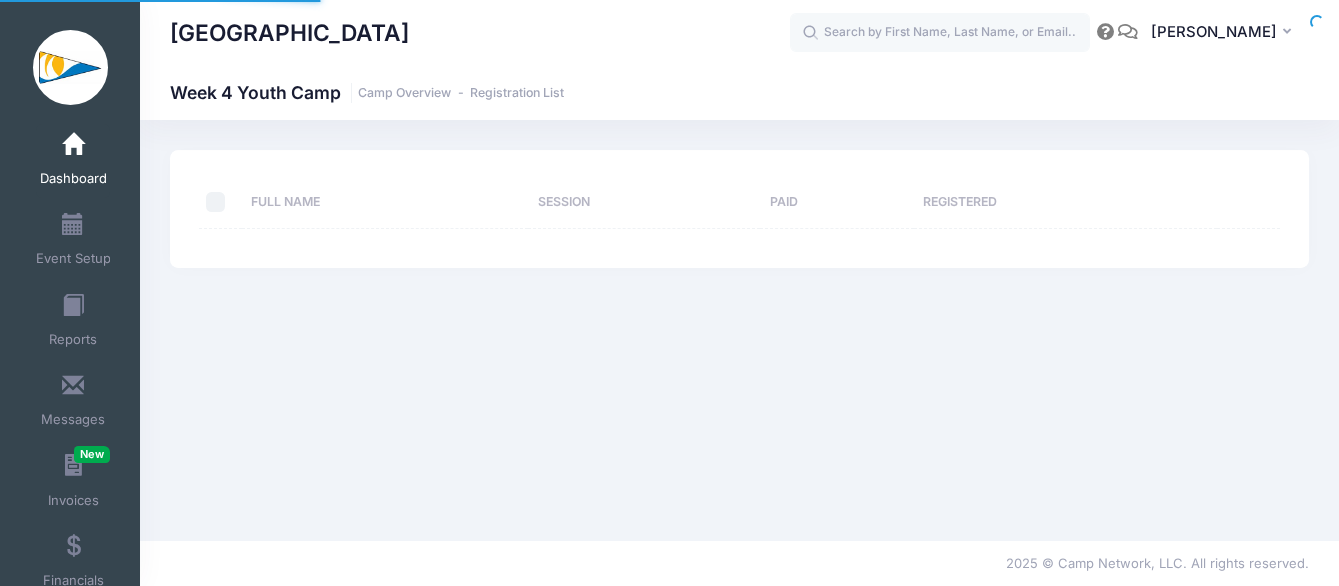 select on "10" 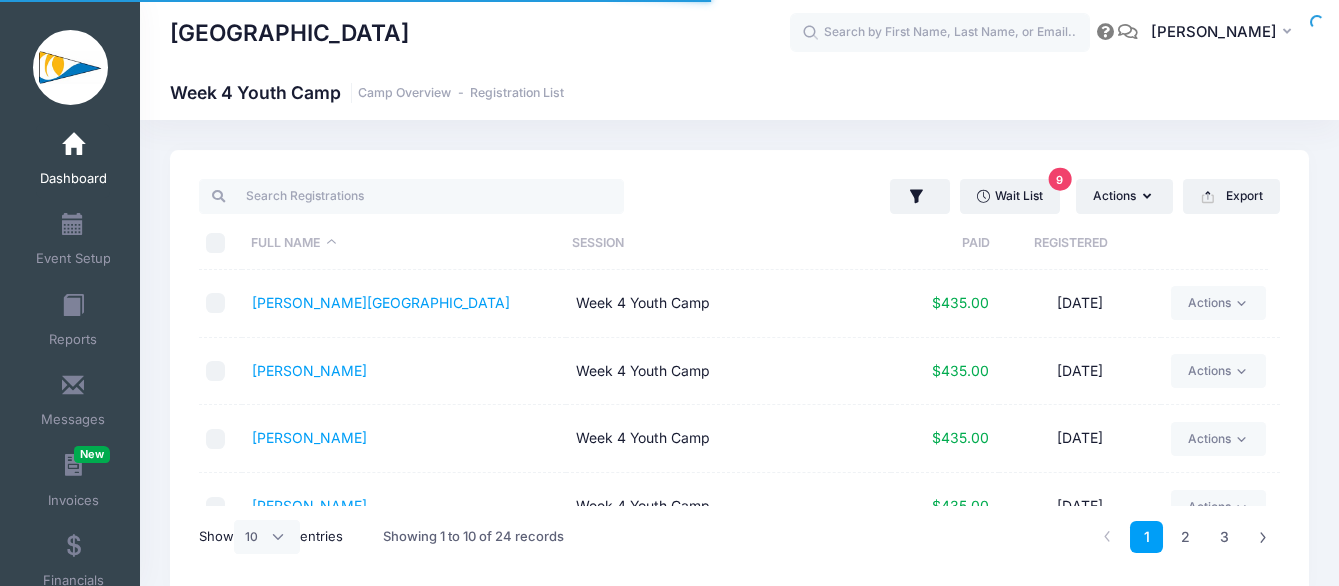 scroll, scrollTop: 0, scrollLeft: 0, axis: both 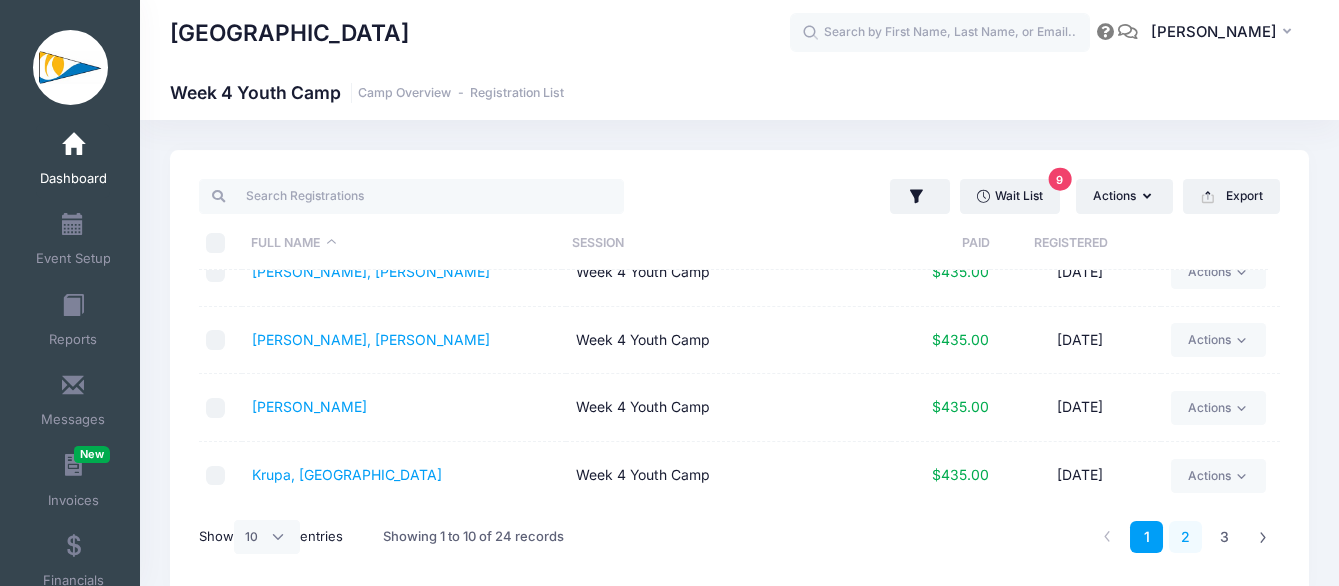 click on "2" at bounding box center [1185, 537] 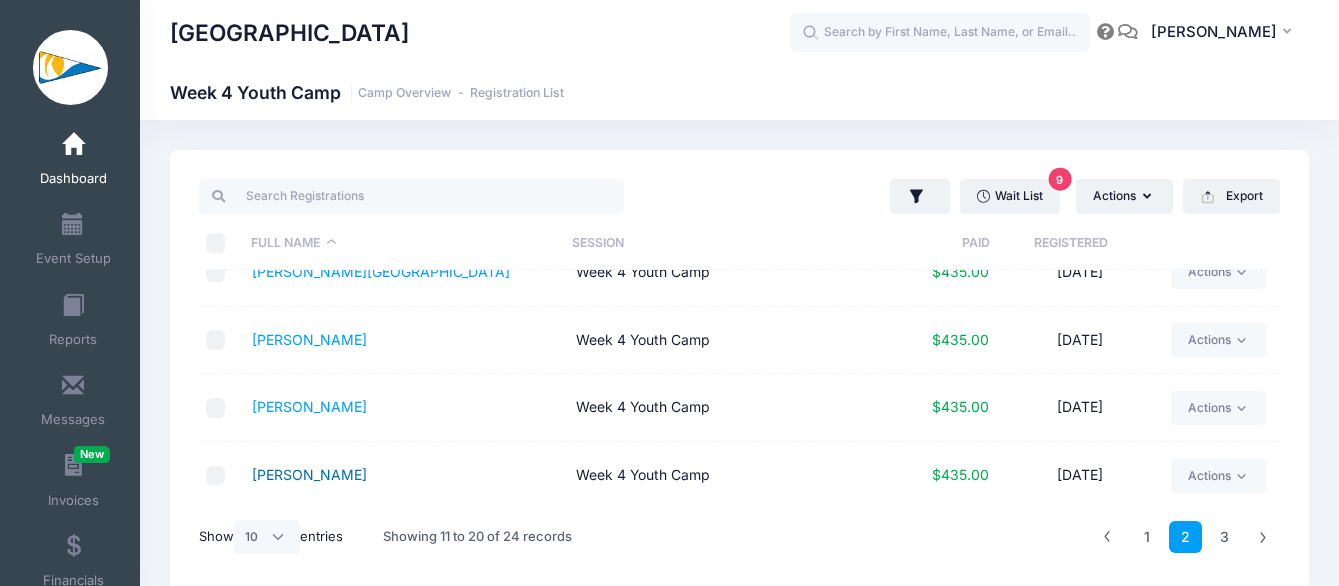 click on "[PERSON_NAME]" at bounding box center [309, 474] 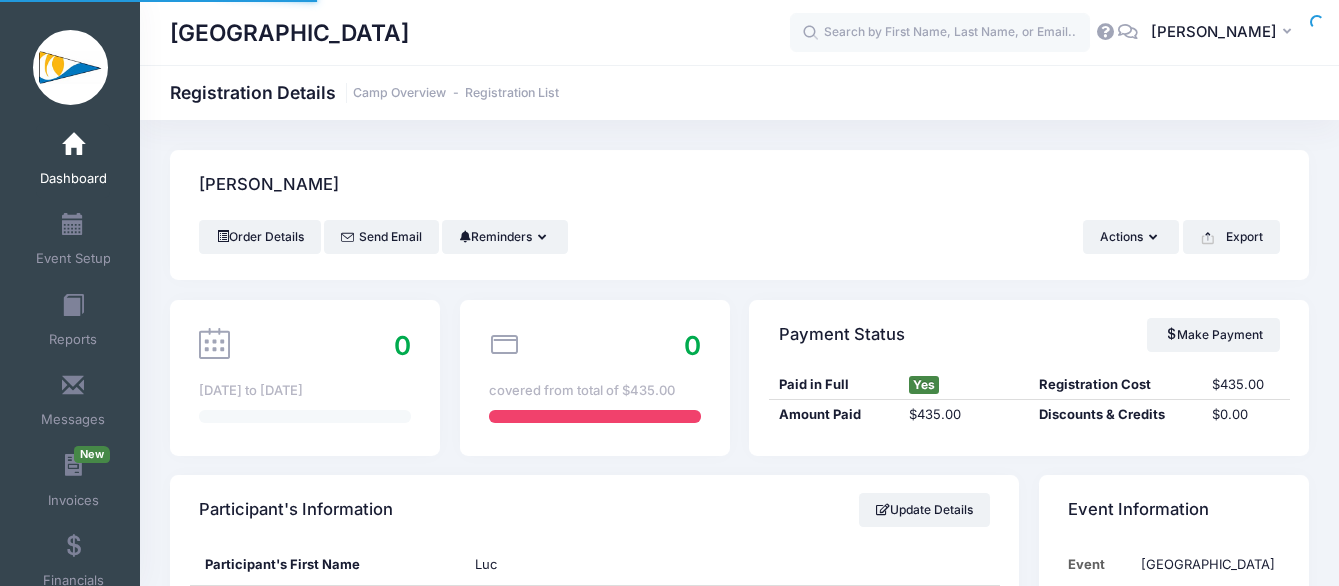 scroll, scrollTop: 0, scrollLeft: 0, axis: both 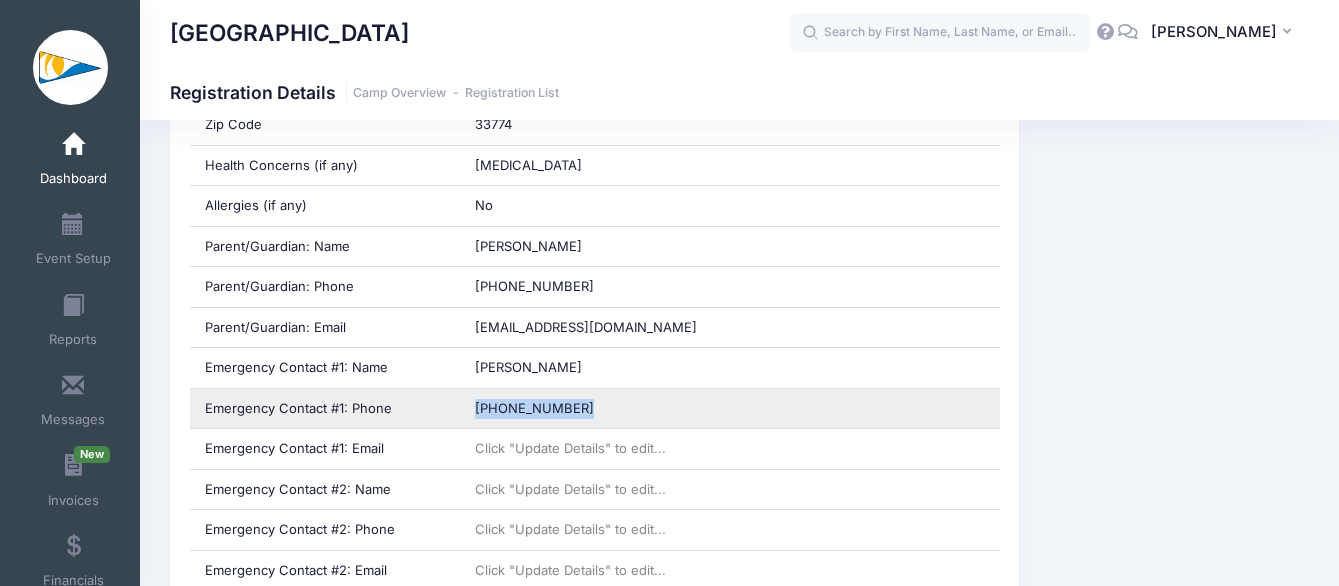drag, startPoint x: 498, startPoint y: 392, endPoint x: 457, endPoint y: 395, distance: 41.109608 